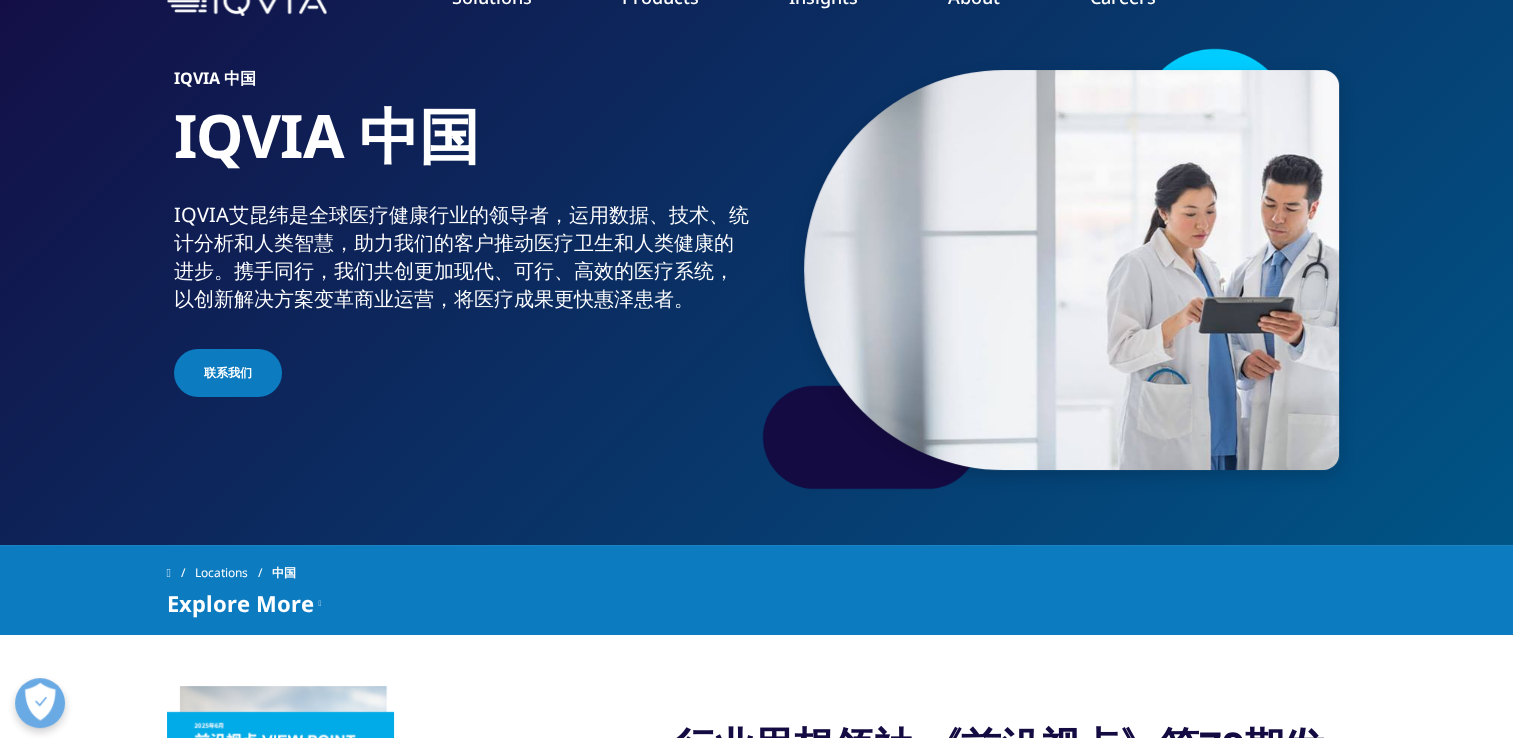 scroll, scrollTop: 200, scrollLeft: 0, axis: vertical 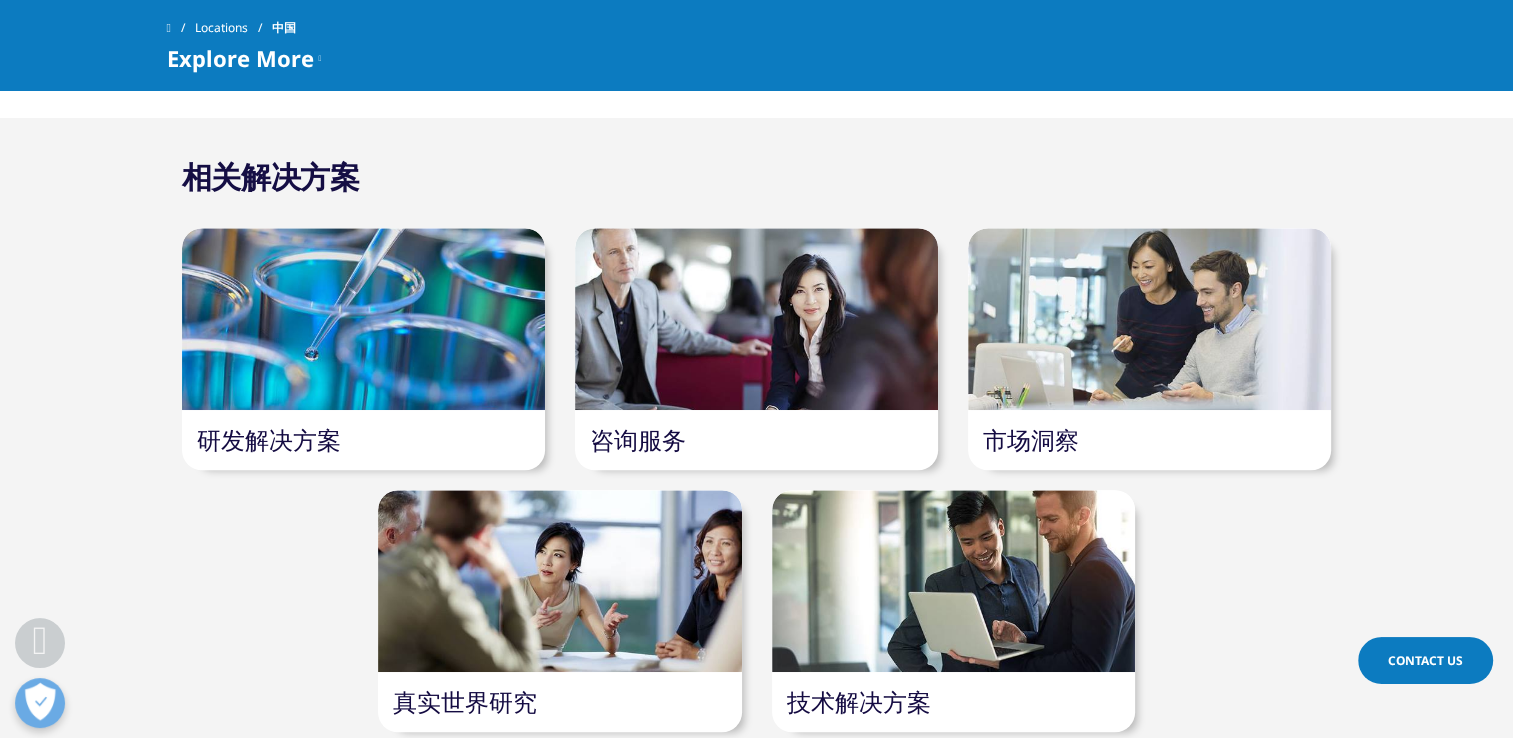 click at bounding box center [363, 319] 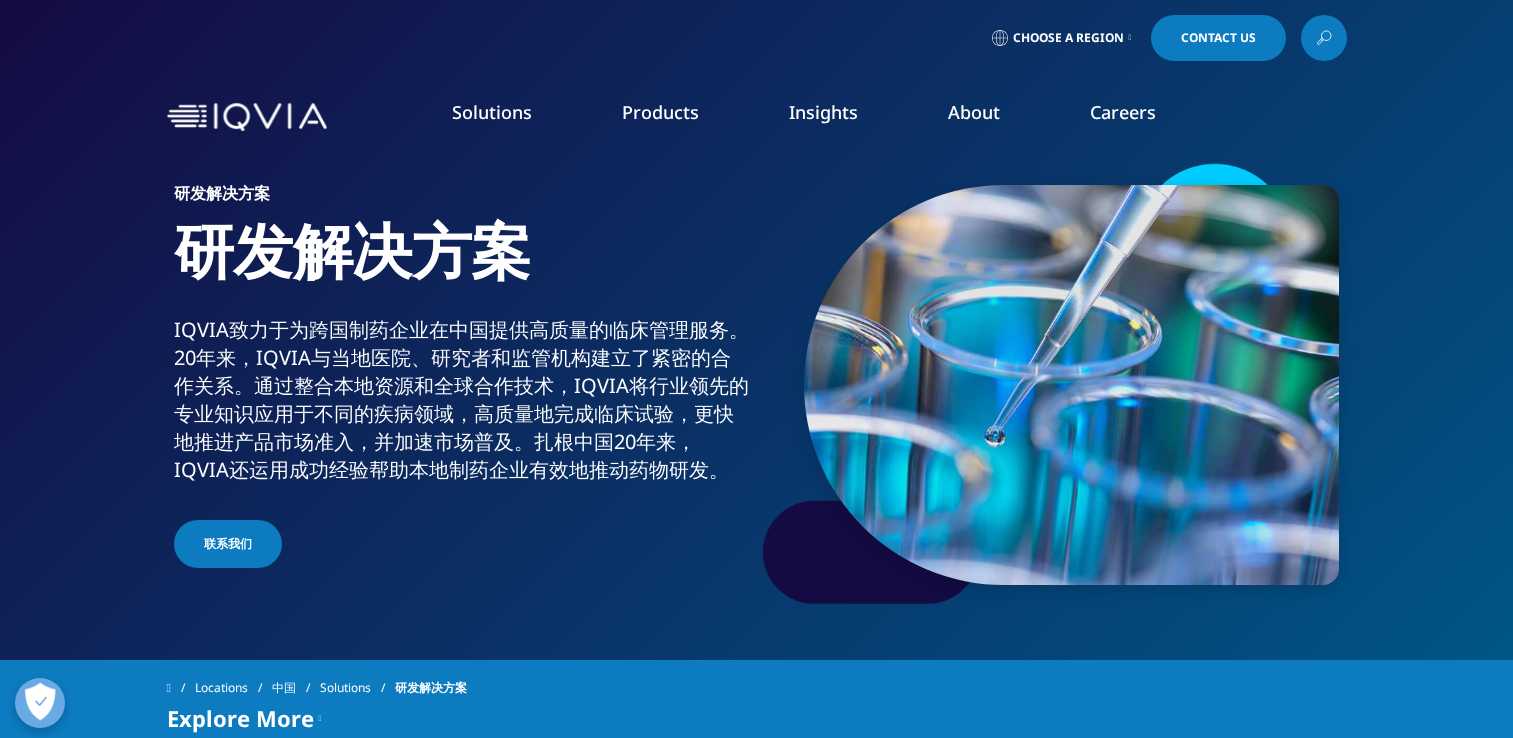scroll, scrollTop: 100, scrollLeft: 0, axis: vertical 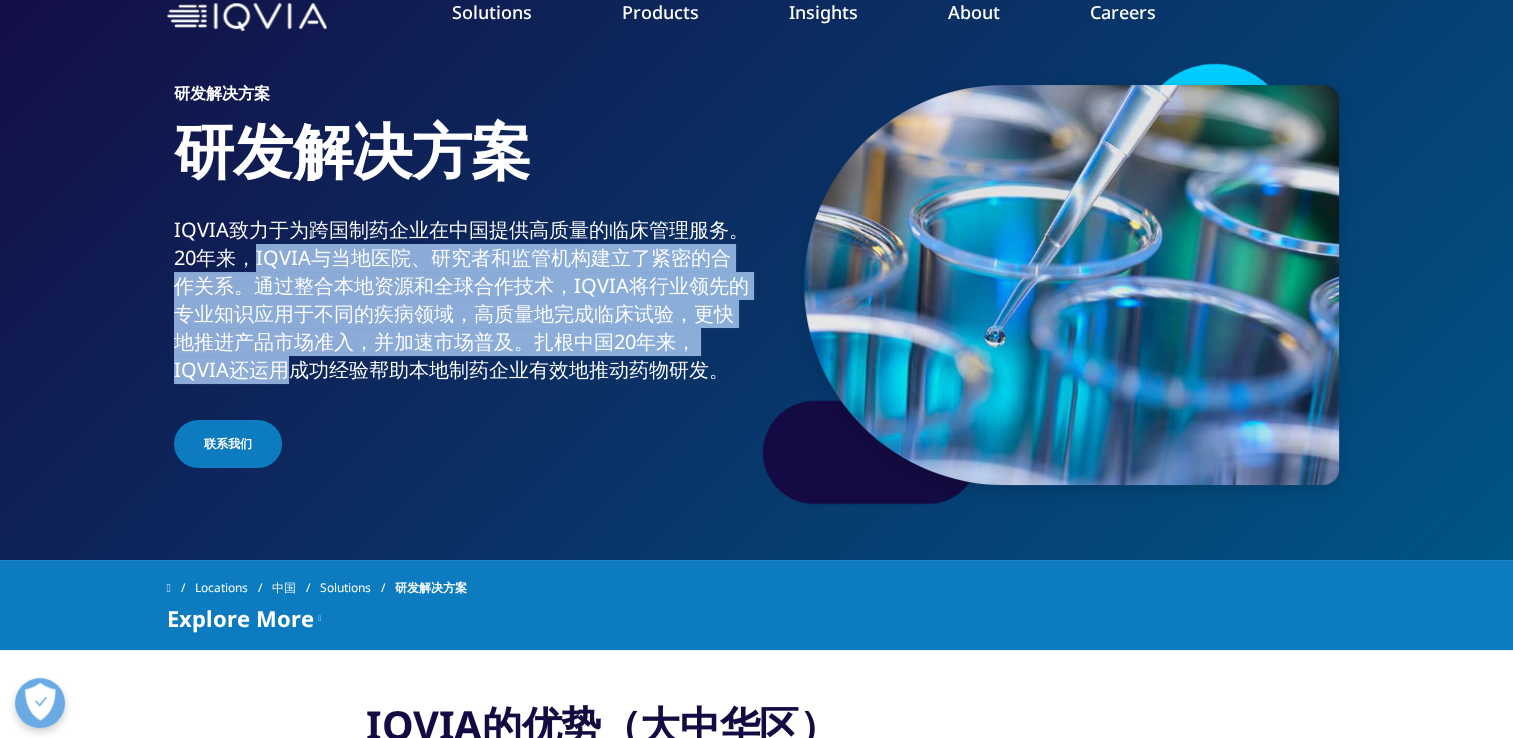 drag, startPoint x: 256, startPoint y: 255, endPoint x: 297, endPoint y: 375, distance: 126.81088 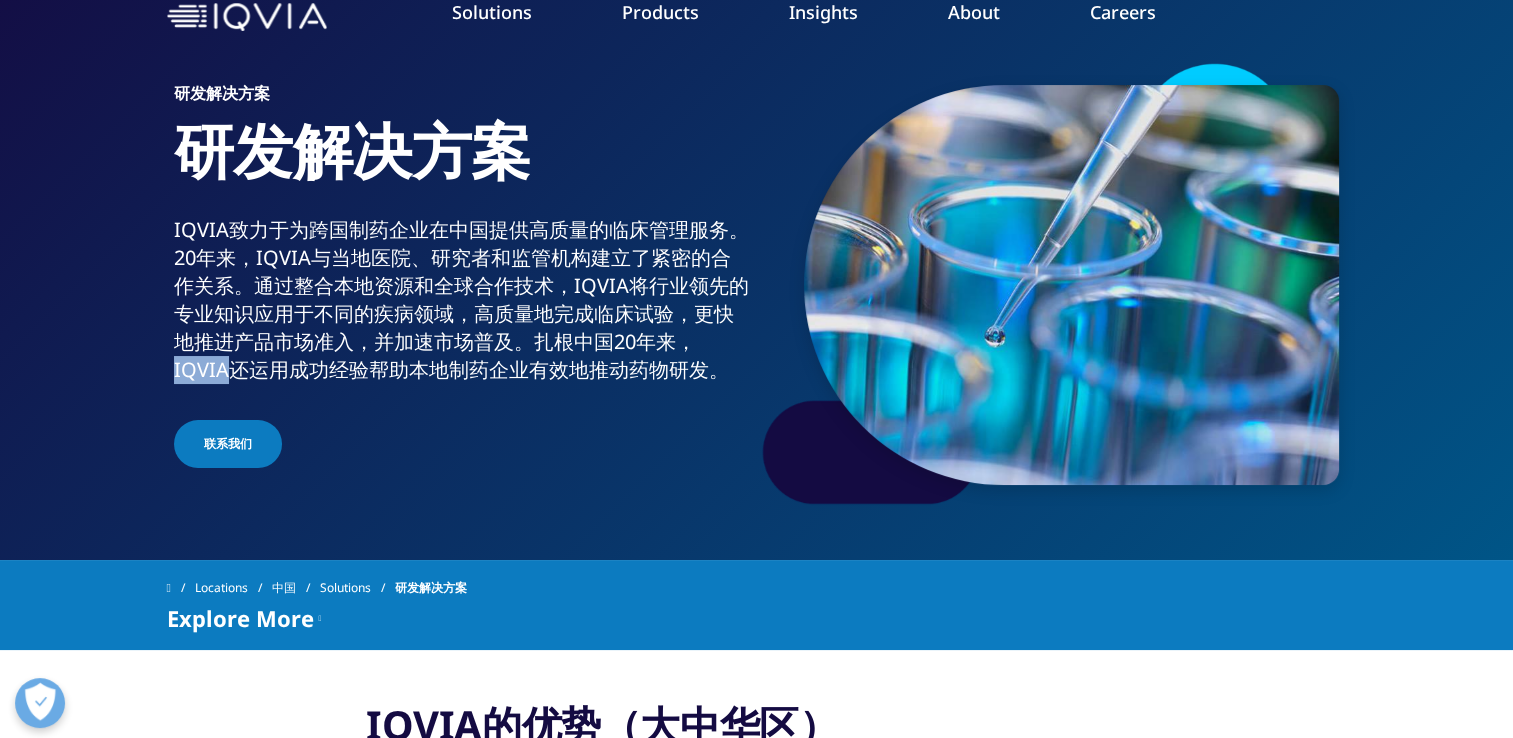 drag, startPoint x: 228, startPoint y: 370, endPoint x: 175, endPoint y: 366, distance: 53.15073 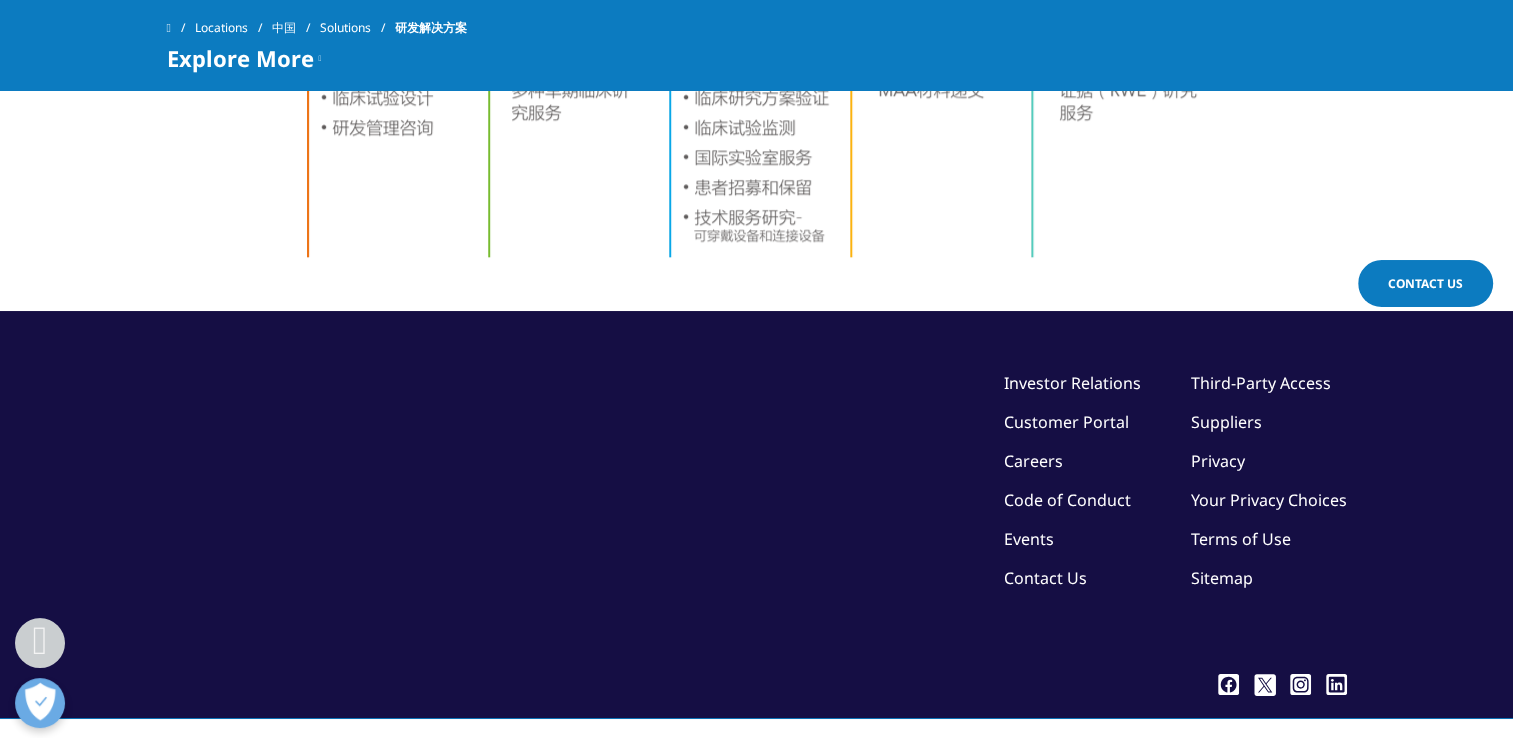 scroll, scrollTop: 2147, scrollLeft: 0, axis: vertical 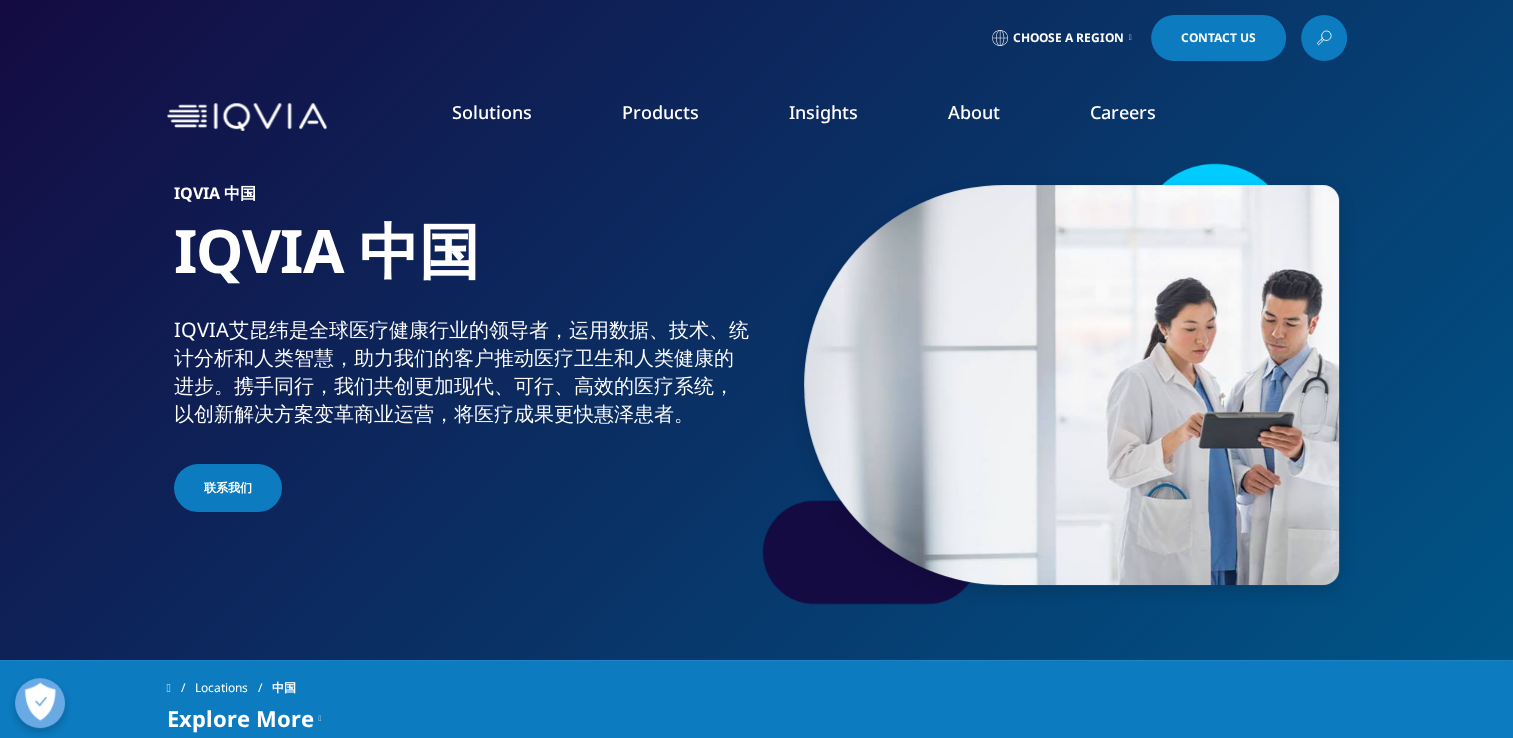 drag, startPoint x: 744, startPoint y: 59, endPoint x: 720, endPoint y: 37, distance: 32.55764 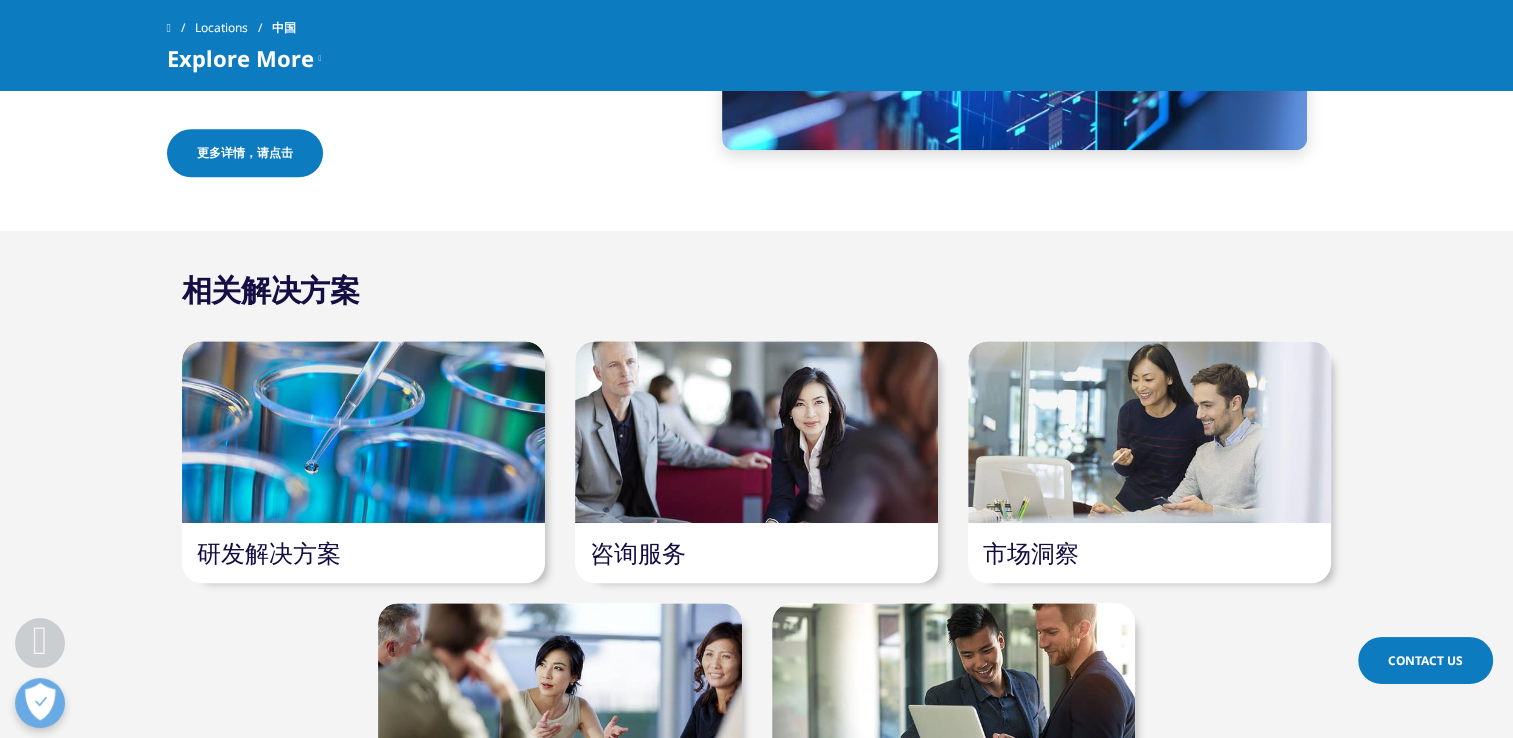 scroll, scrollTop: 1686, scrollLeft: 0, axis: vertical 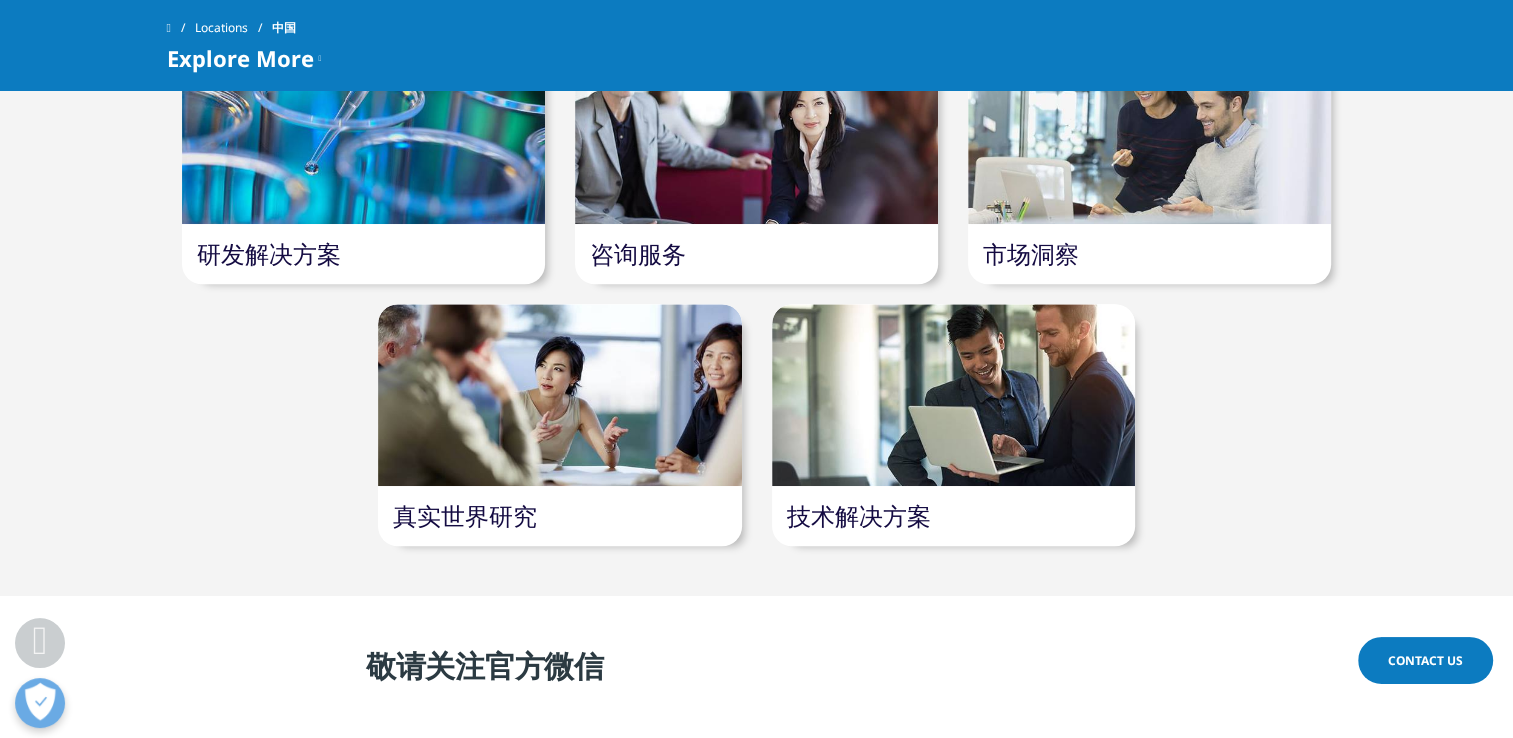 click at bounding box center (756, 133) 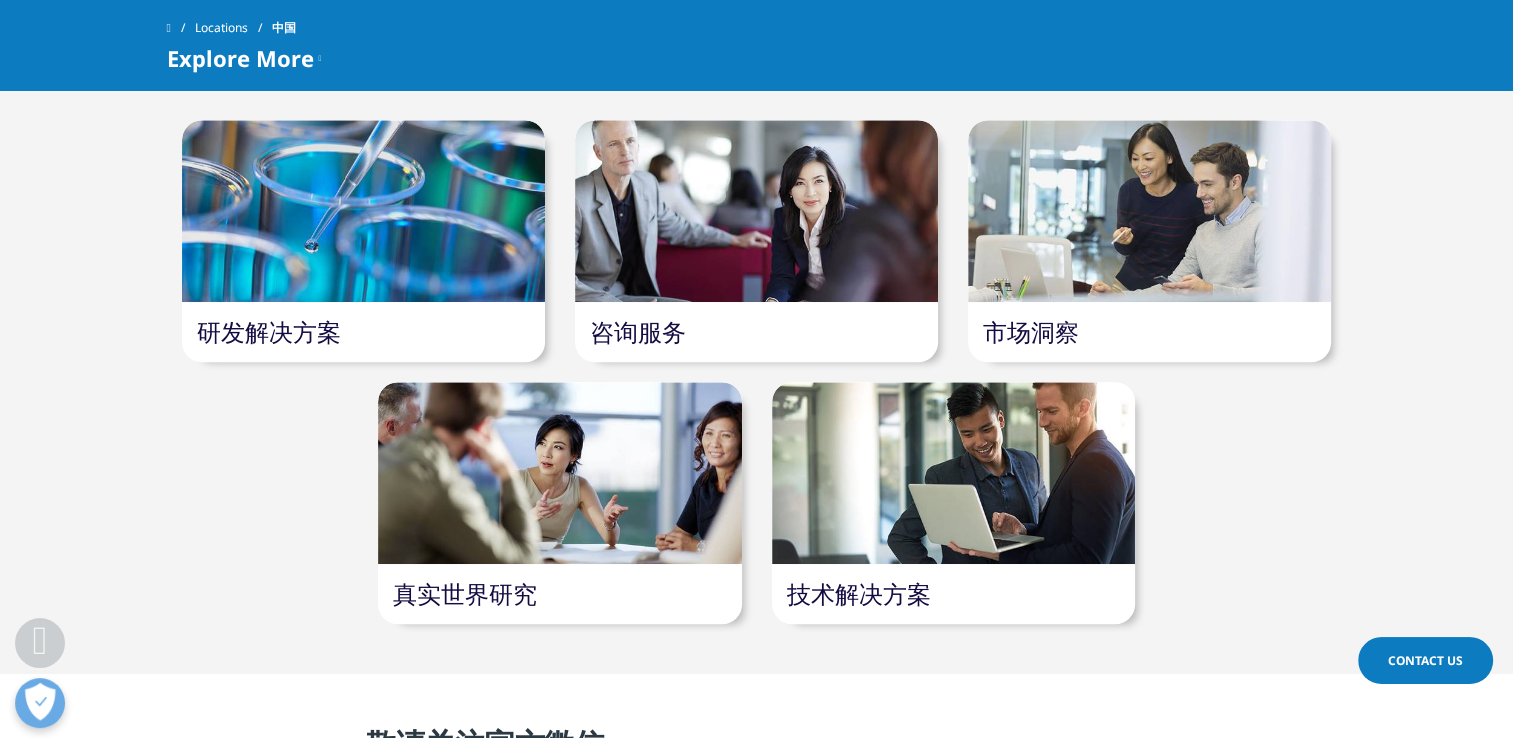 scroll, scrollTop: 1608, scrollLeft: 0, axis: vertical 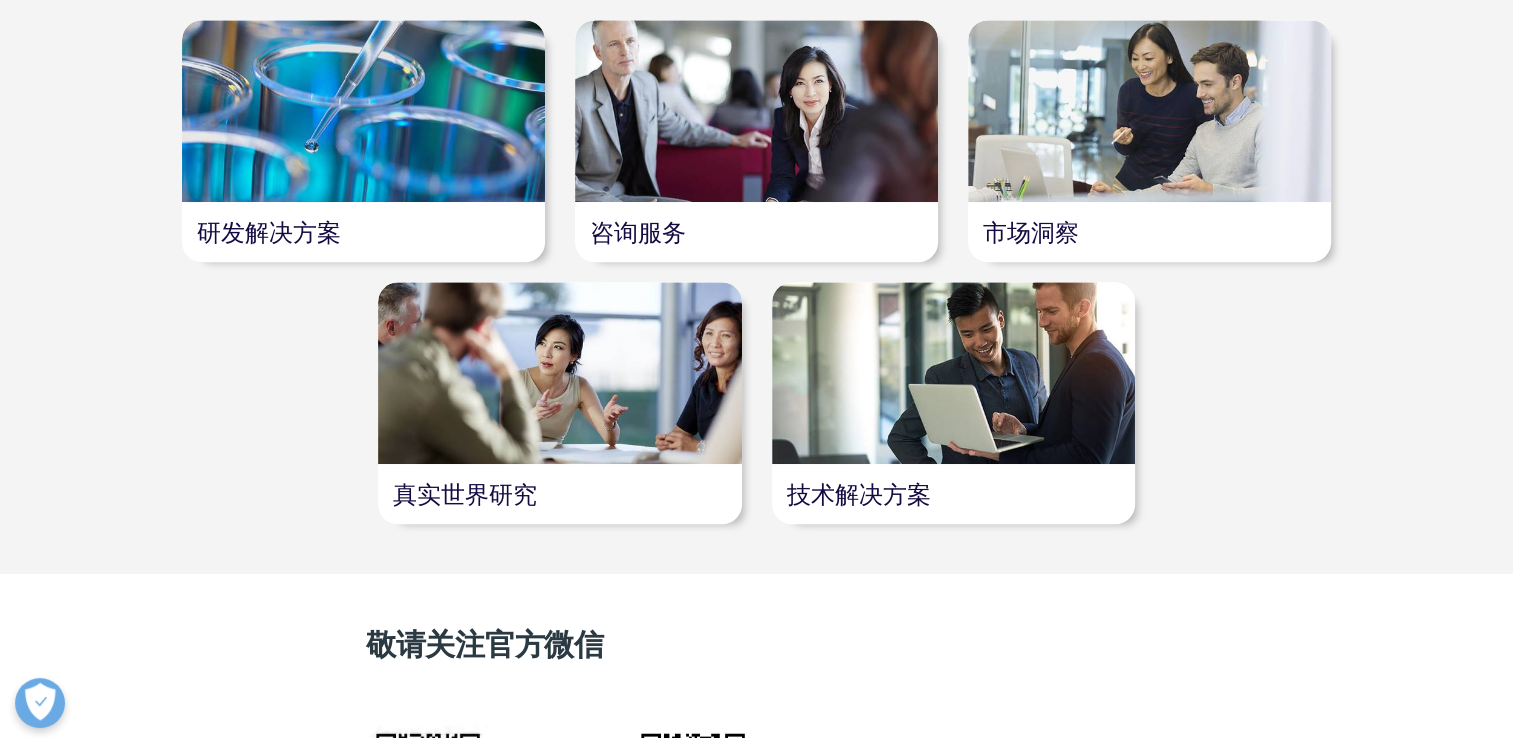 click at bounding box center [1149, 111] 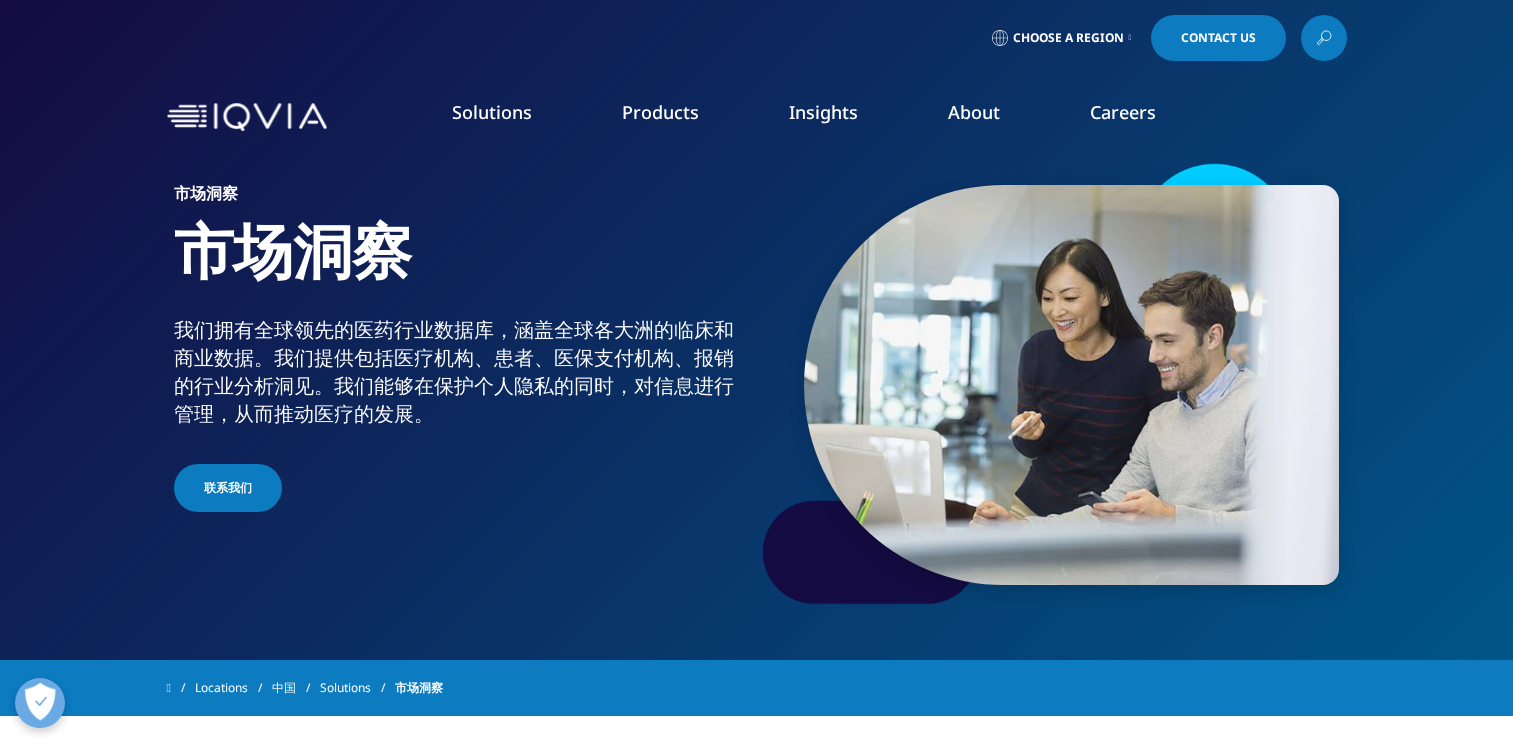 scroll, scrollTop: 104, scrollLeft: 0, axis: vertical 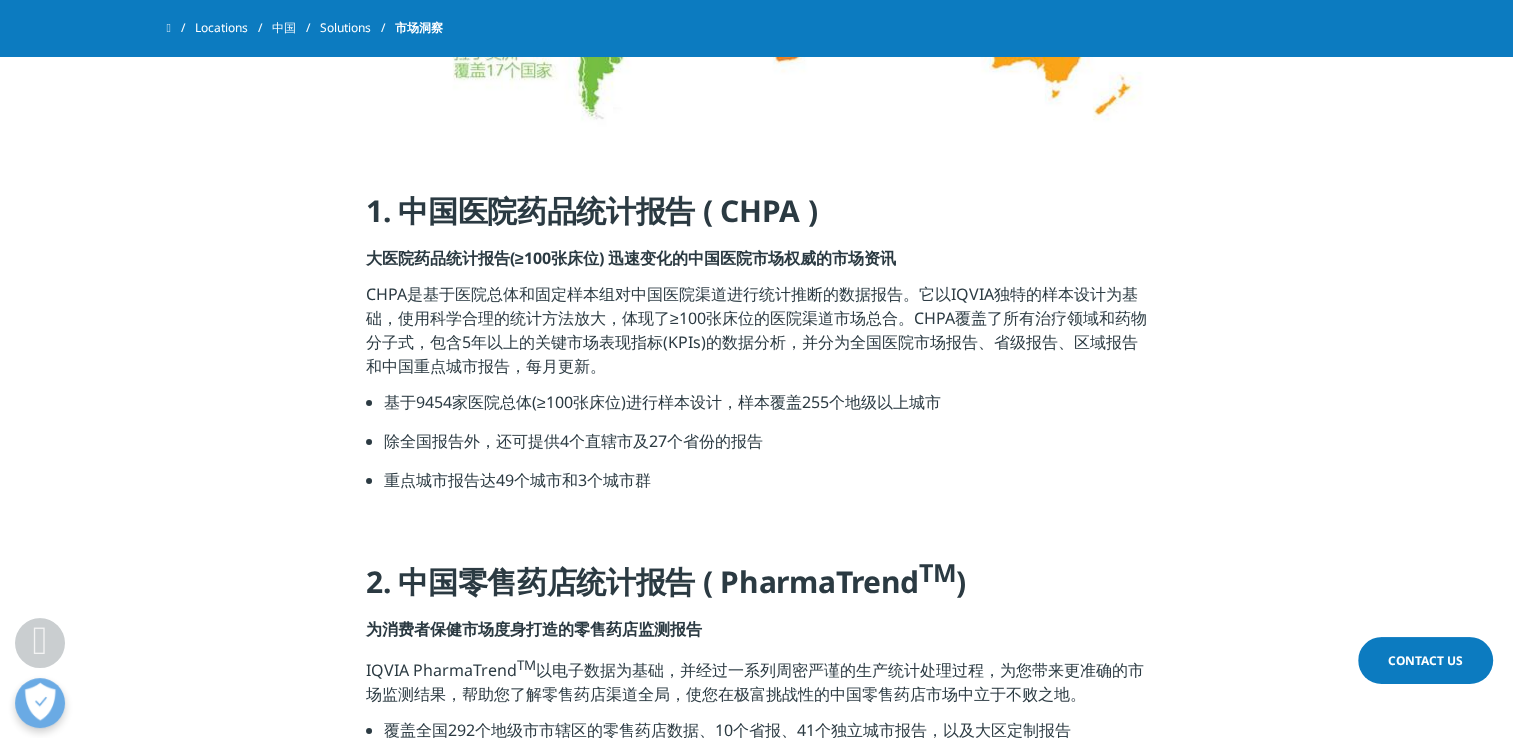 click on "基于9454家医院总体(≥100张床位)进行样本设计，样本覆盖255个地级以上城市" at bounding box center [765, 409] 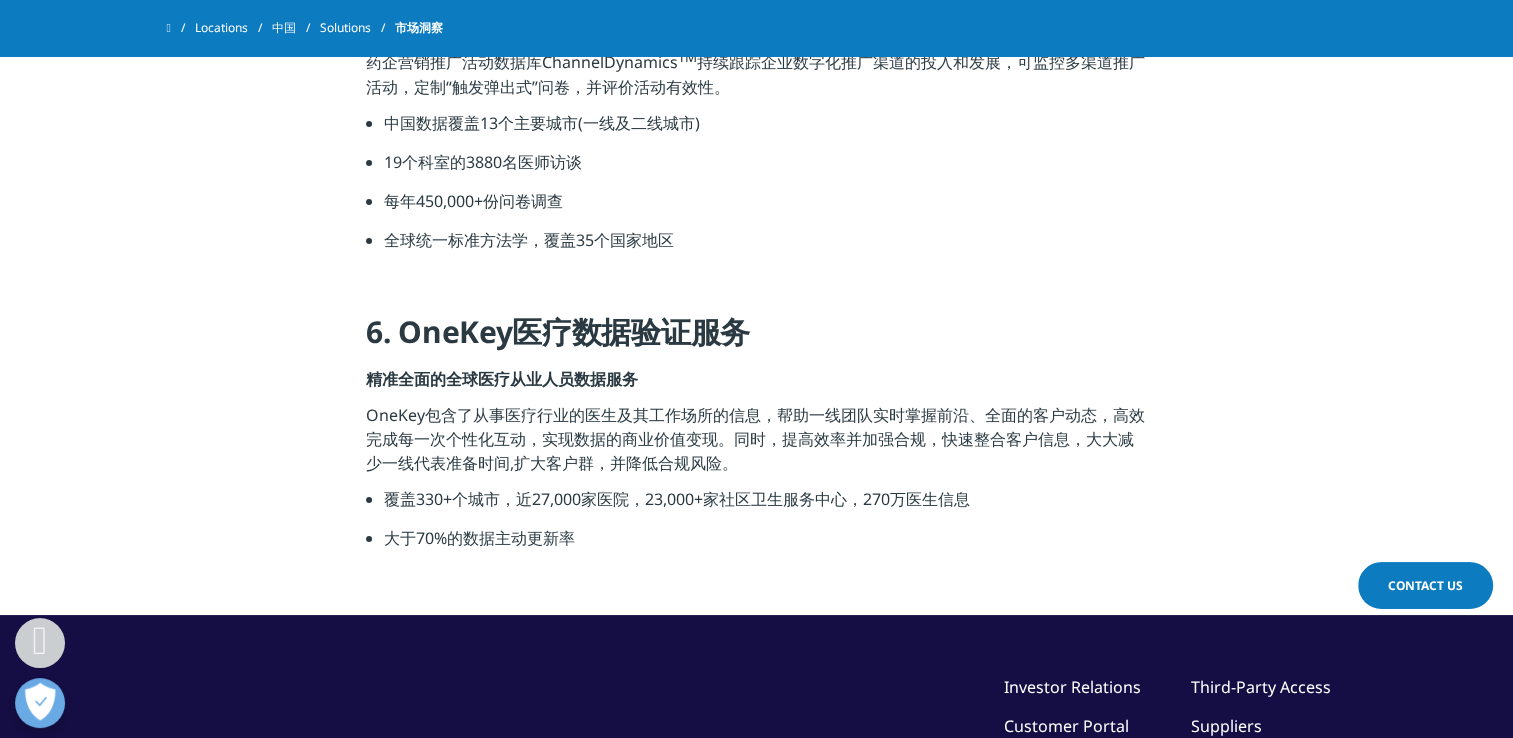 scroll, scrollTop: 2840, scrollLeft: 0, axis: vertical 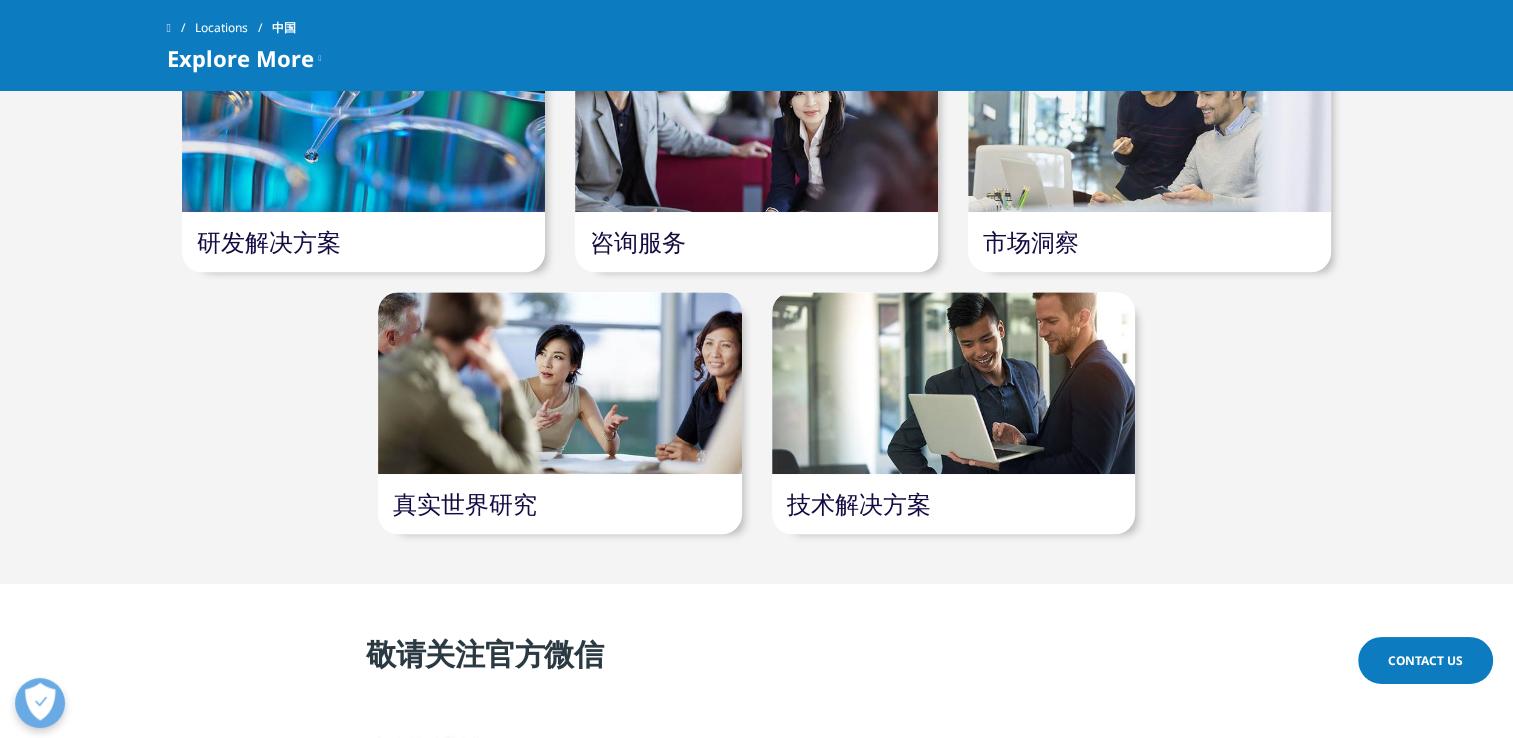 click at bounding box center (559, 383) 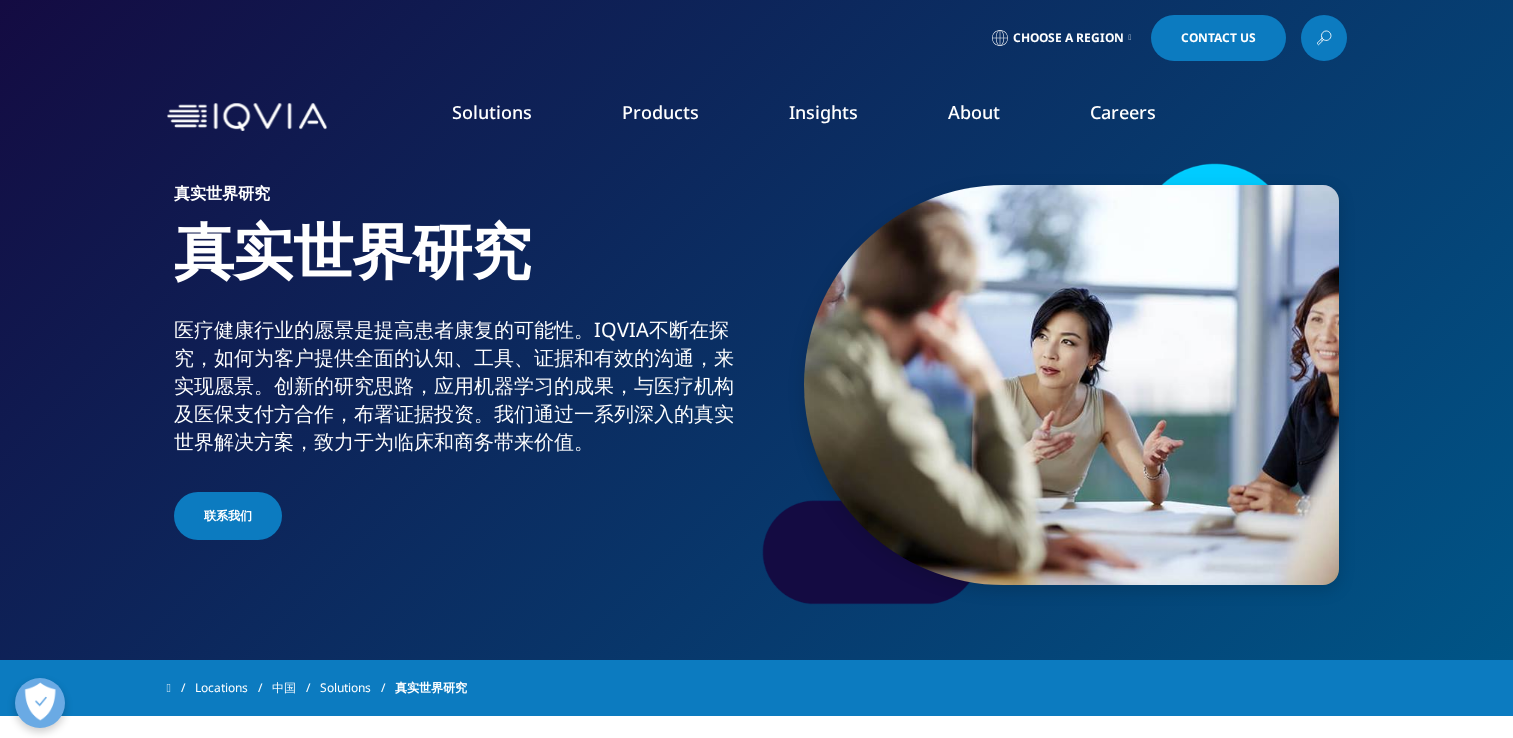 scroll, scrollTop: 100, scrollLeft: 0, axis: vertical 